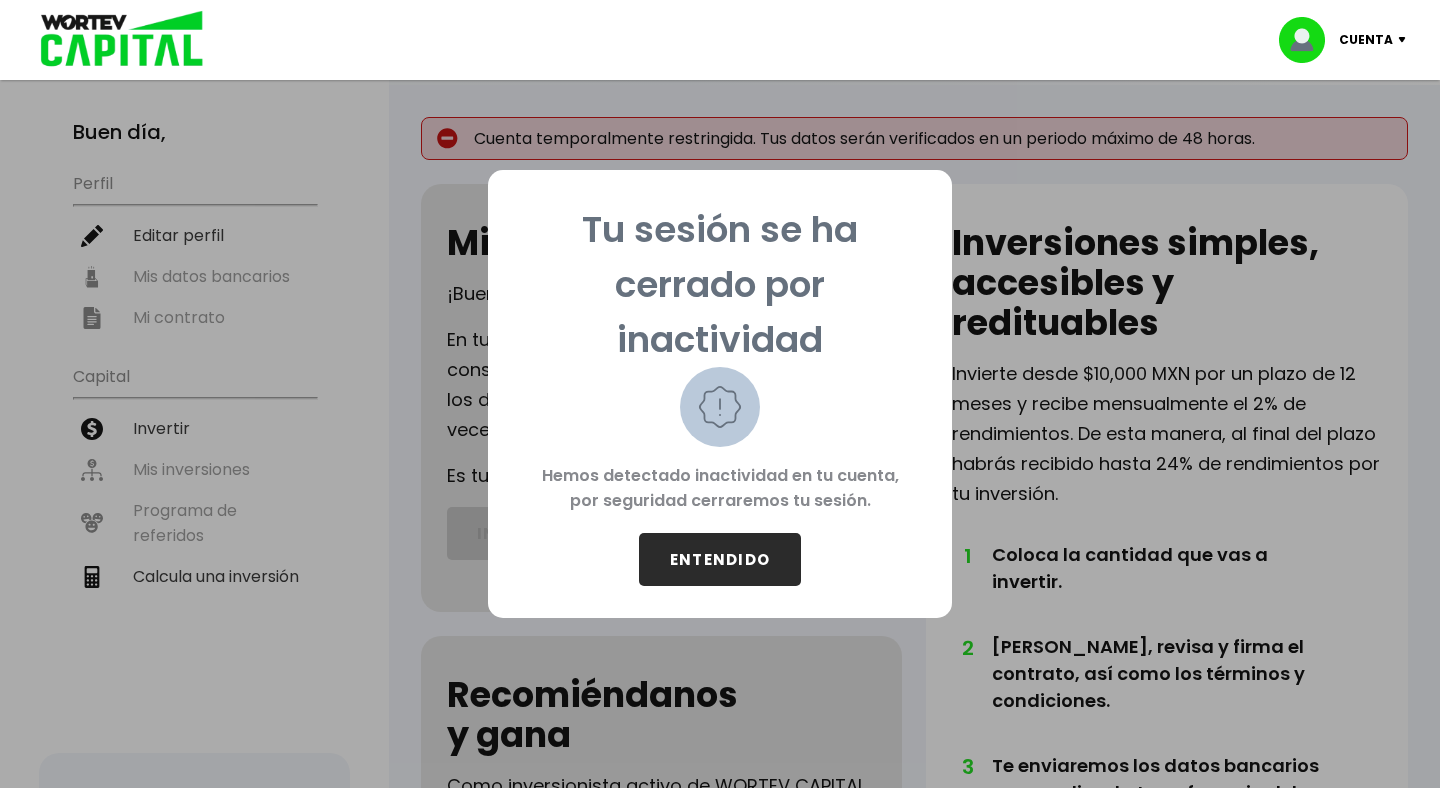 scroll, scrollTop: 0, scrollLeft: 0, axis: both 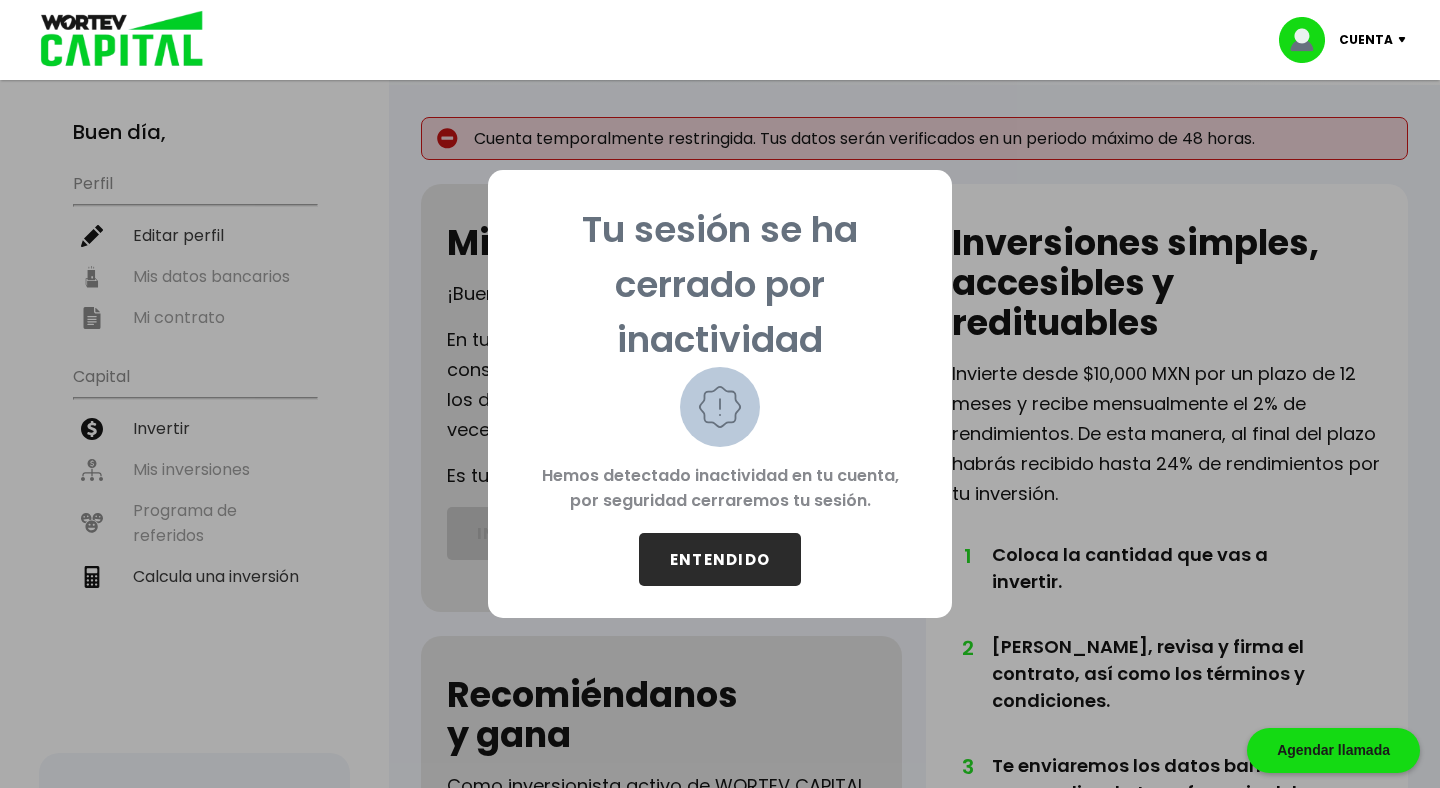 click on "ENTENDIDO" at bounding box center (720, 559) 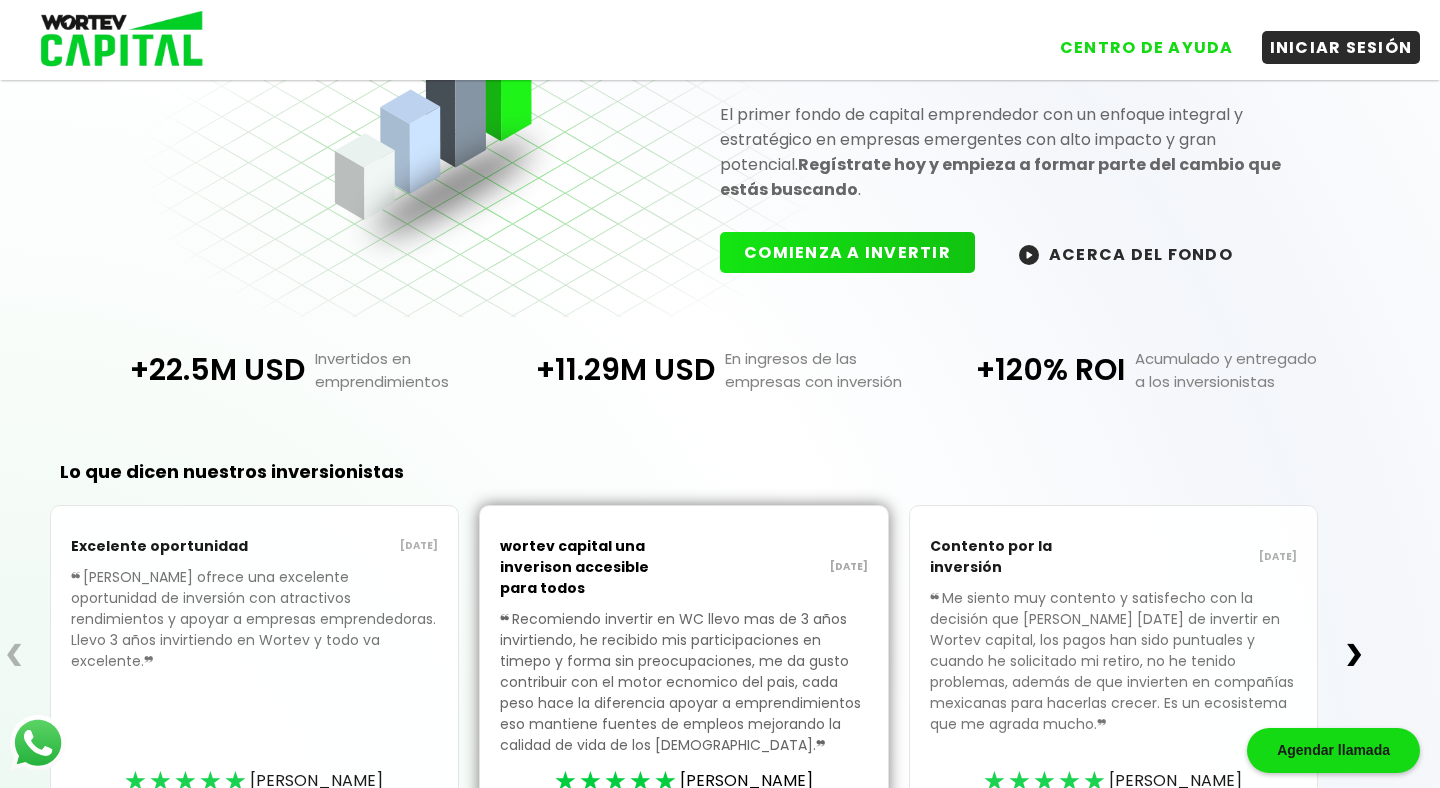scroll, scrollTop: 302, scrollLeft: 0, axis: vertical 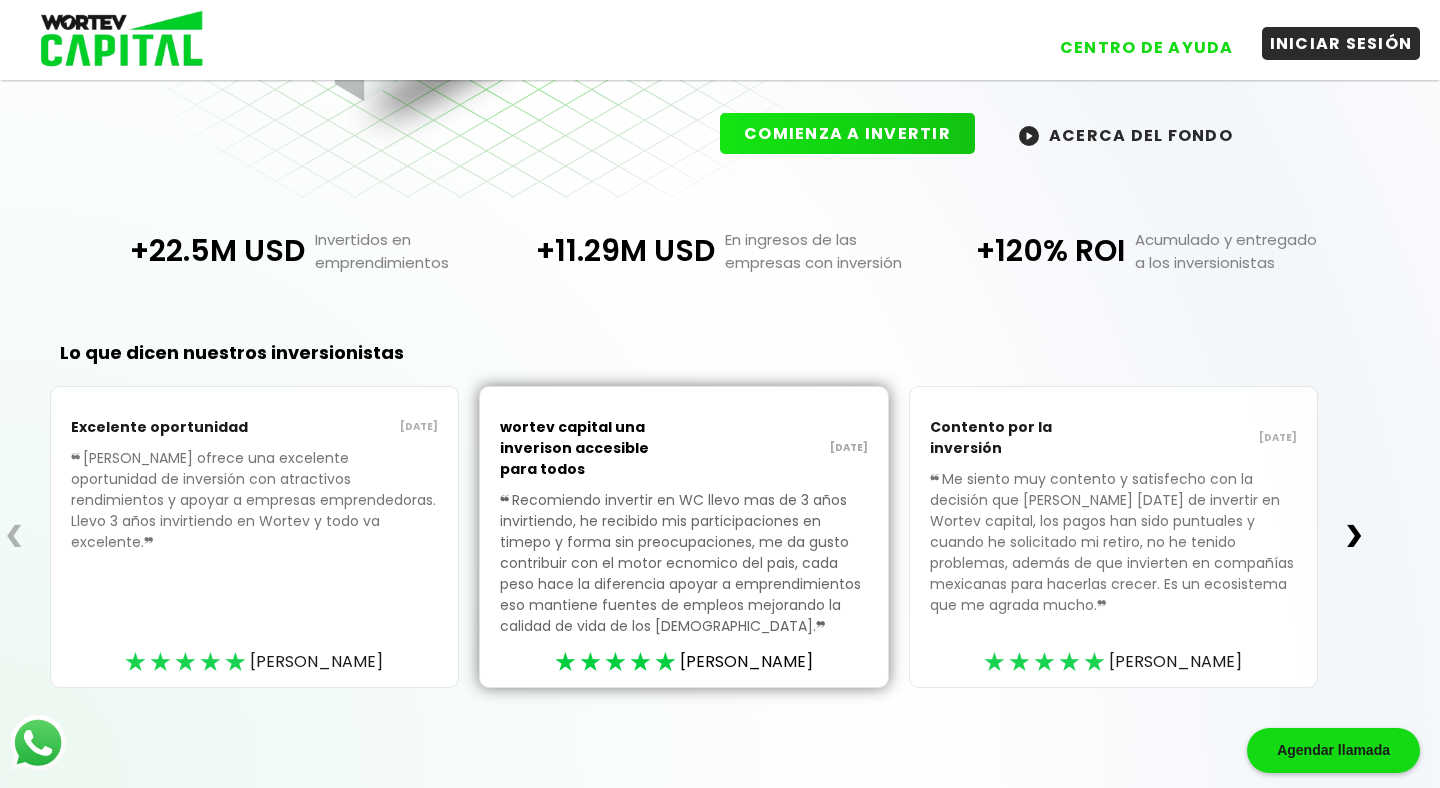 click on "INICIAR SESIÓN" at bounding box center [1341, 43] 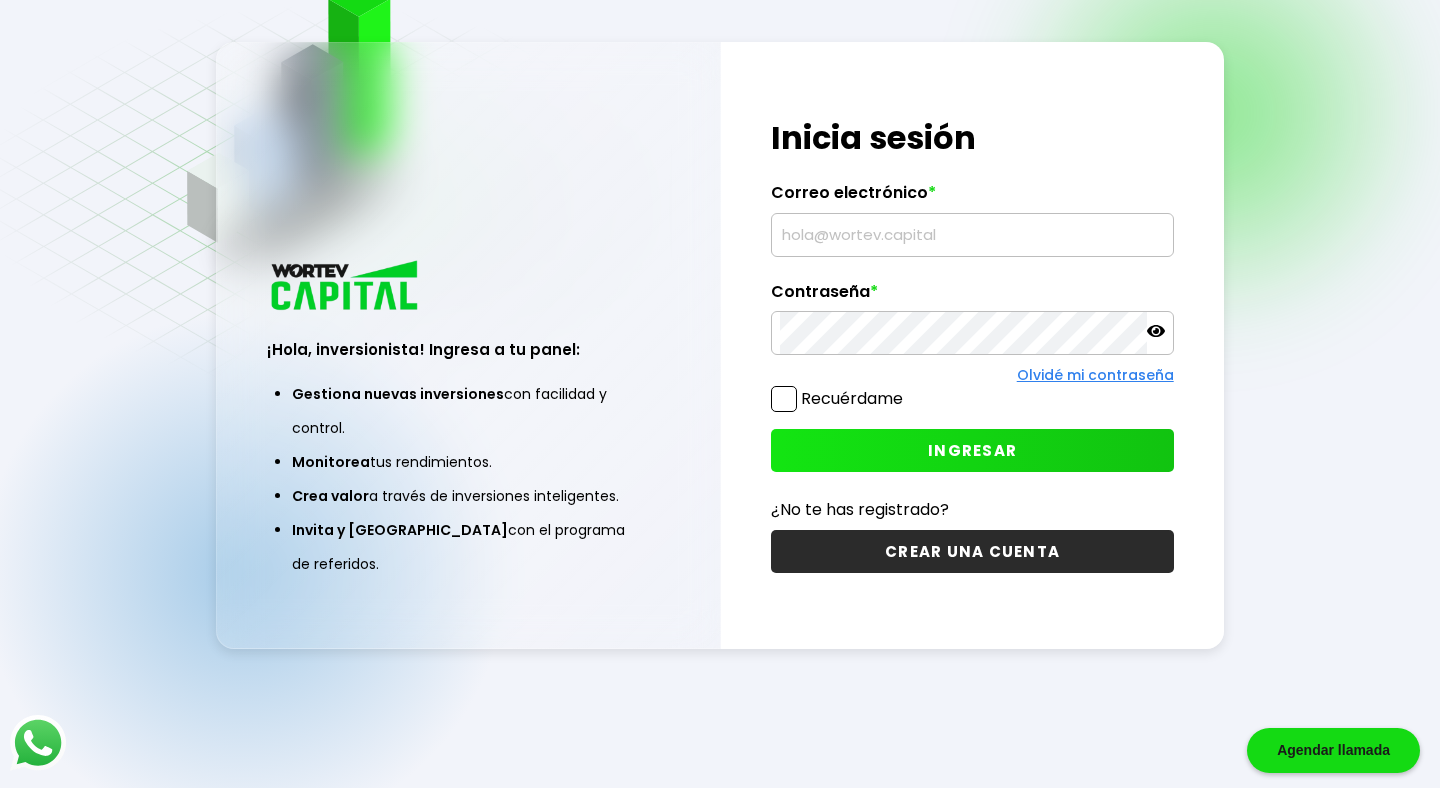 click at bounding box center [972, 235] 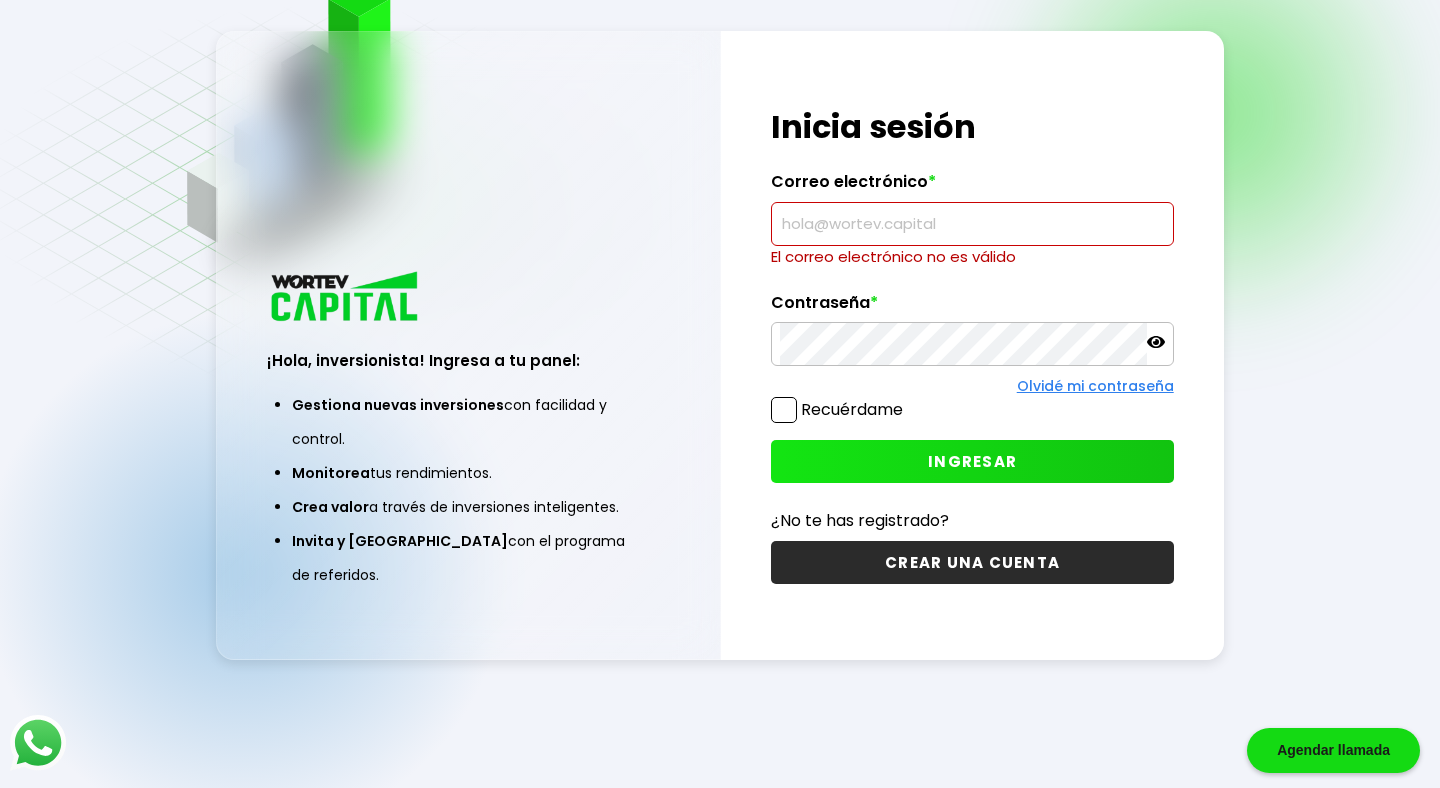type on "[EMAIL_ADDRESS][DOMAIN_NAME]" 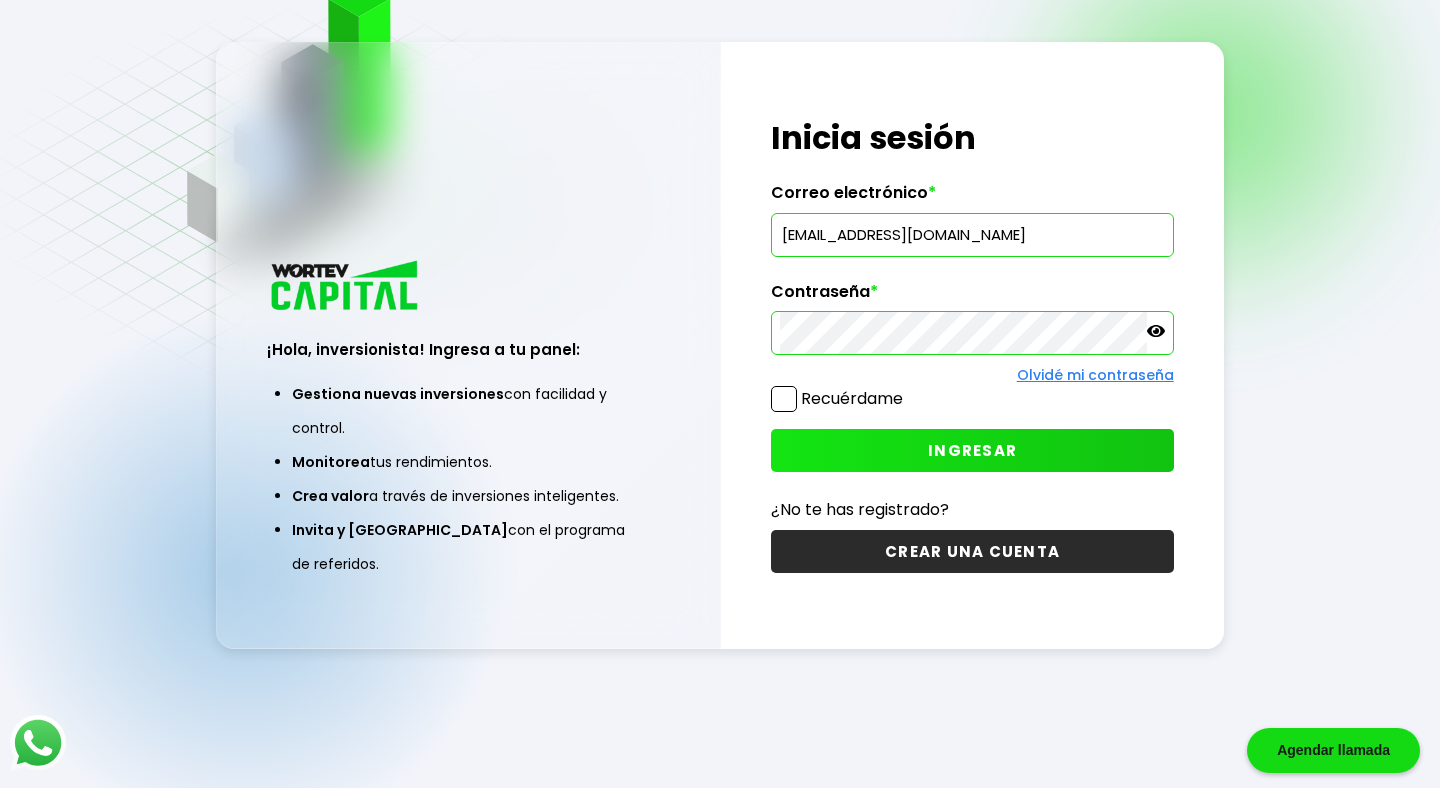 click at bounding box center (784, 399) 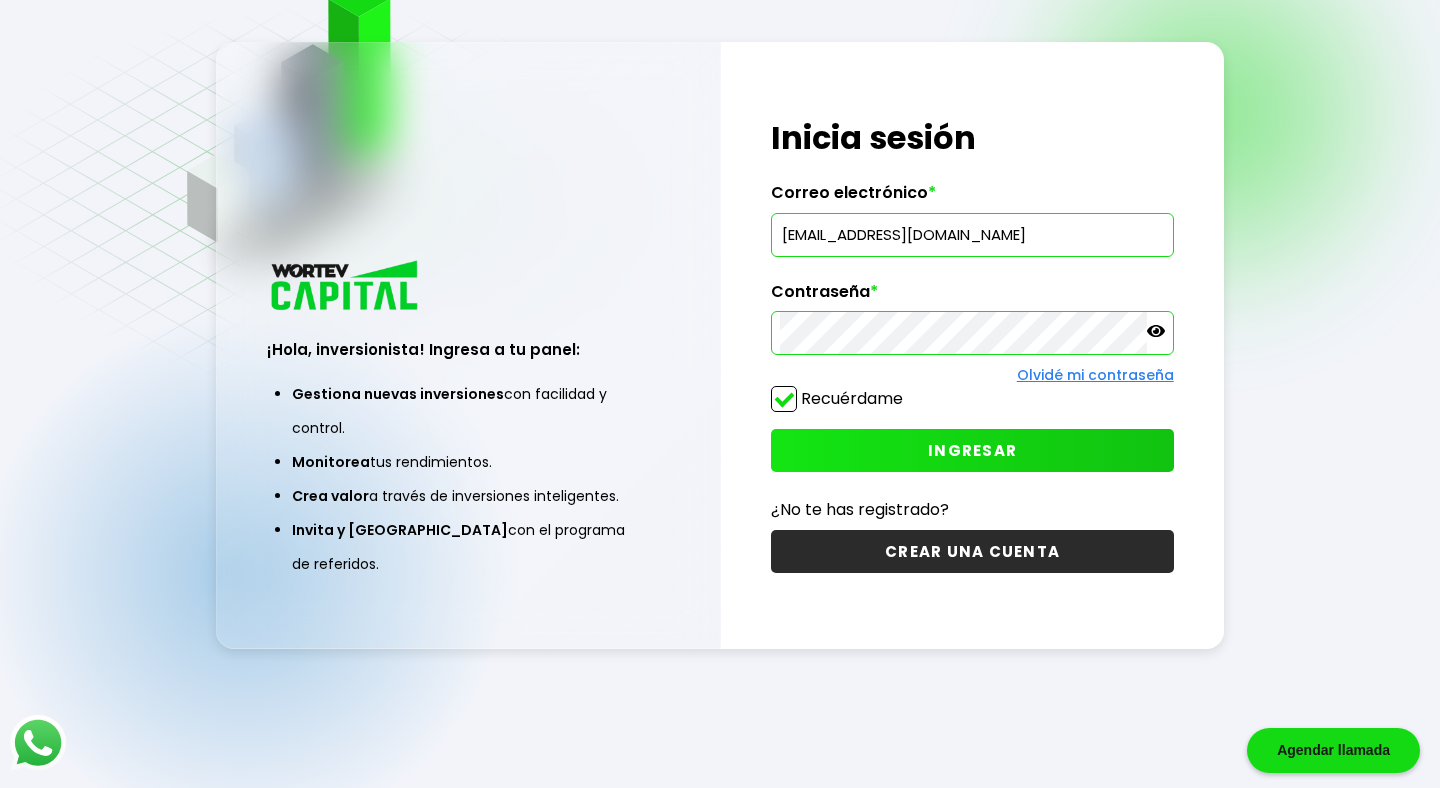 click on "INGRESAR" at bounding box center (972, 450) 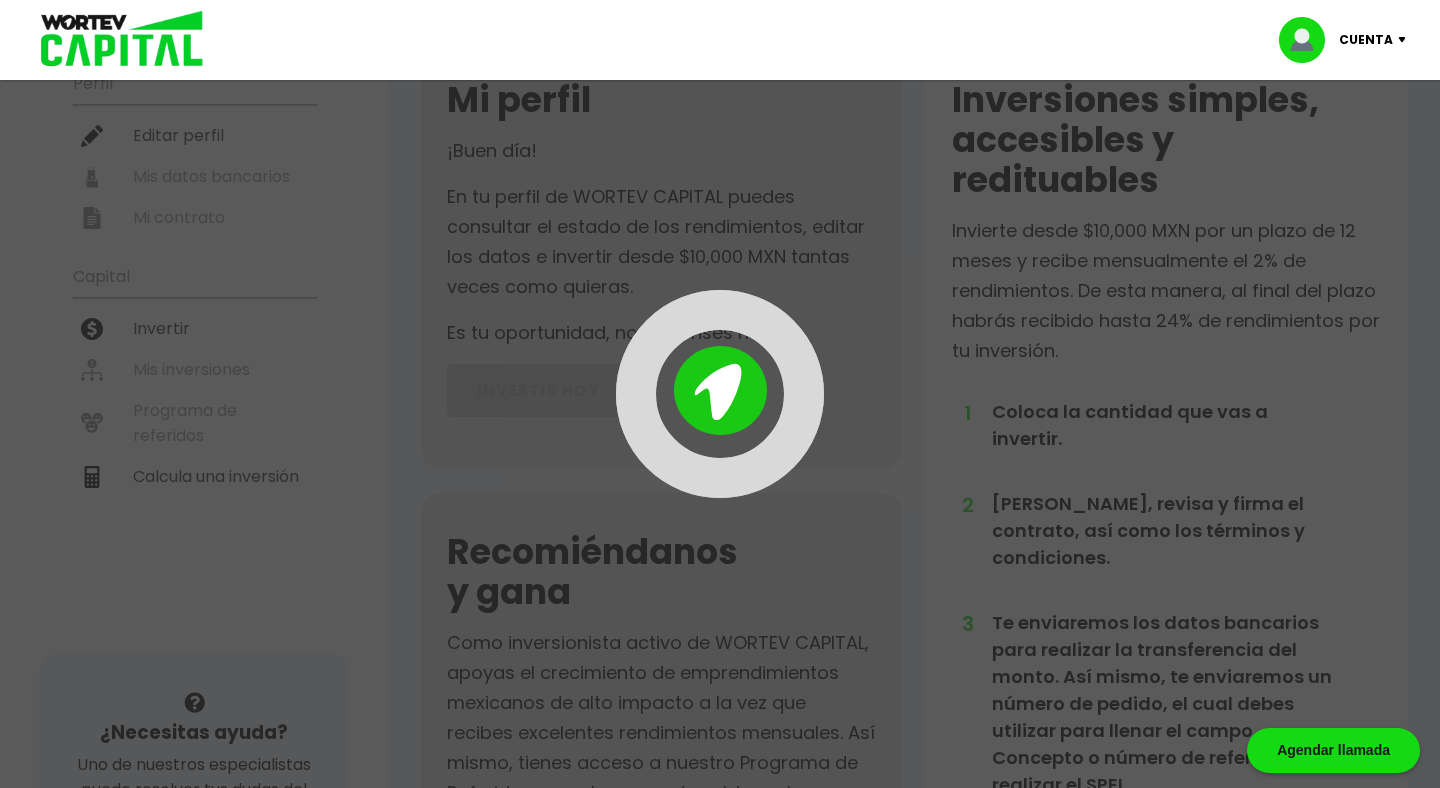 scroll, scrollTop: 0, scrollLeft: 0, axis: both 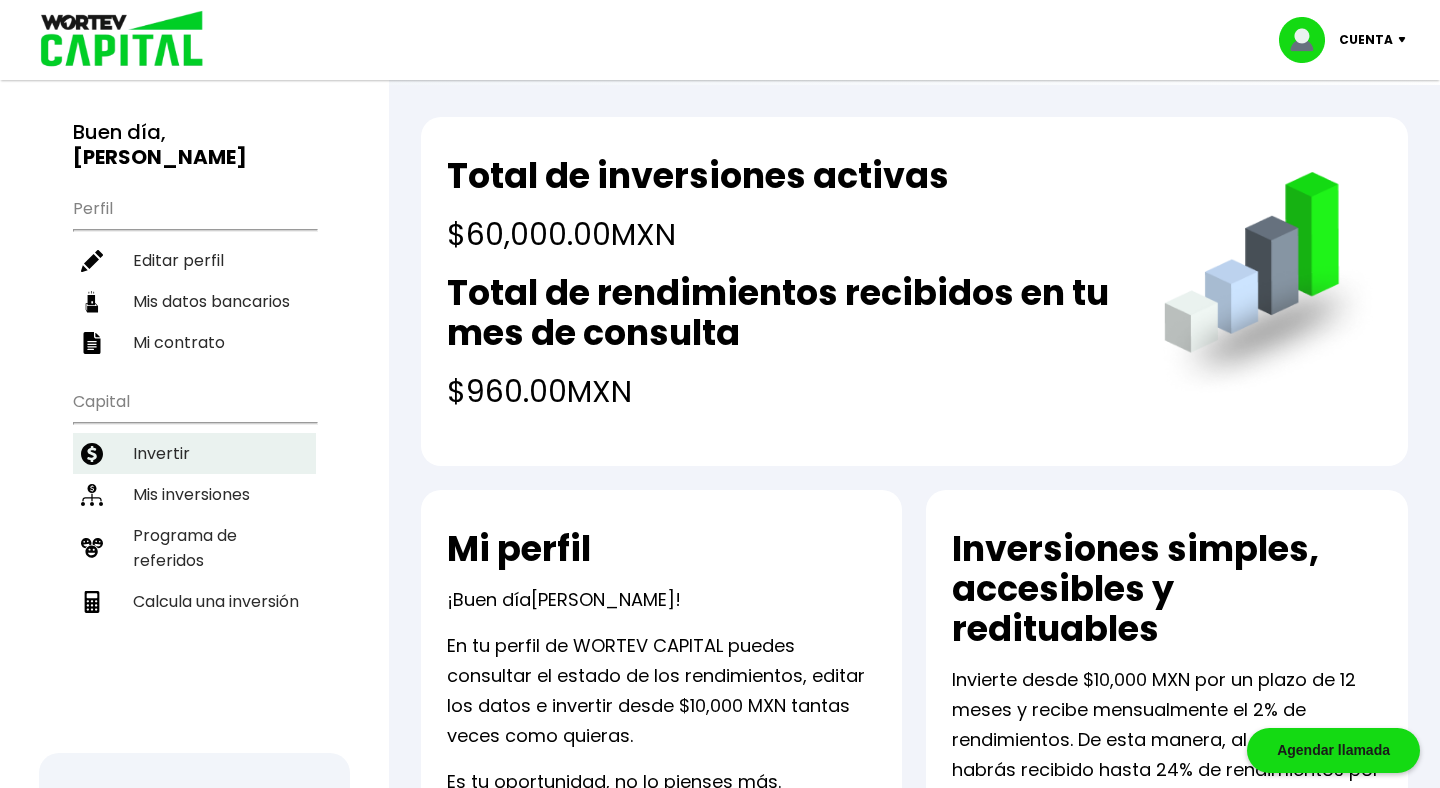 click on "Invertir" at bounding box center [194, 453] 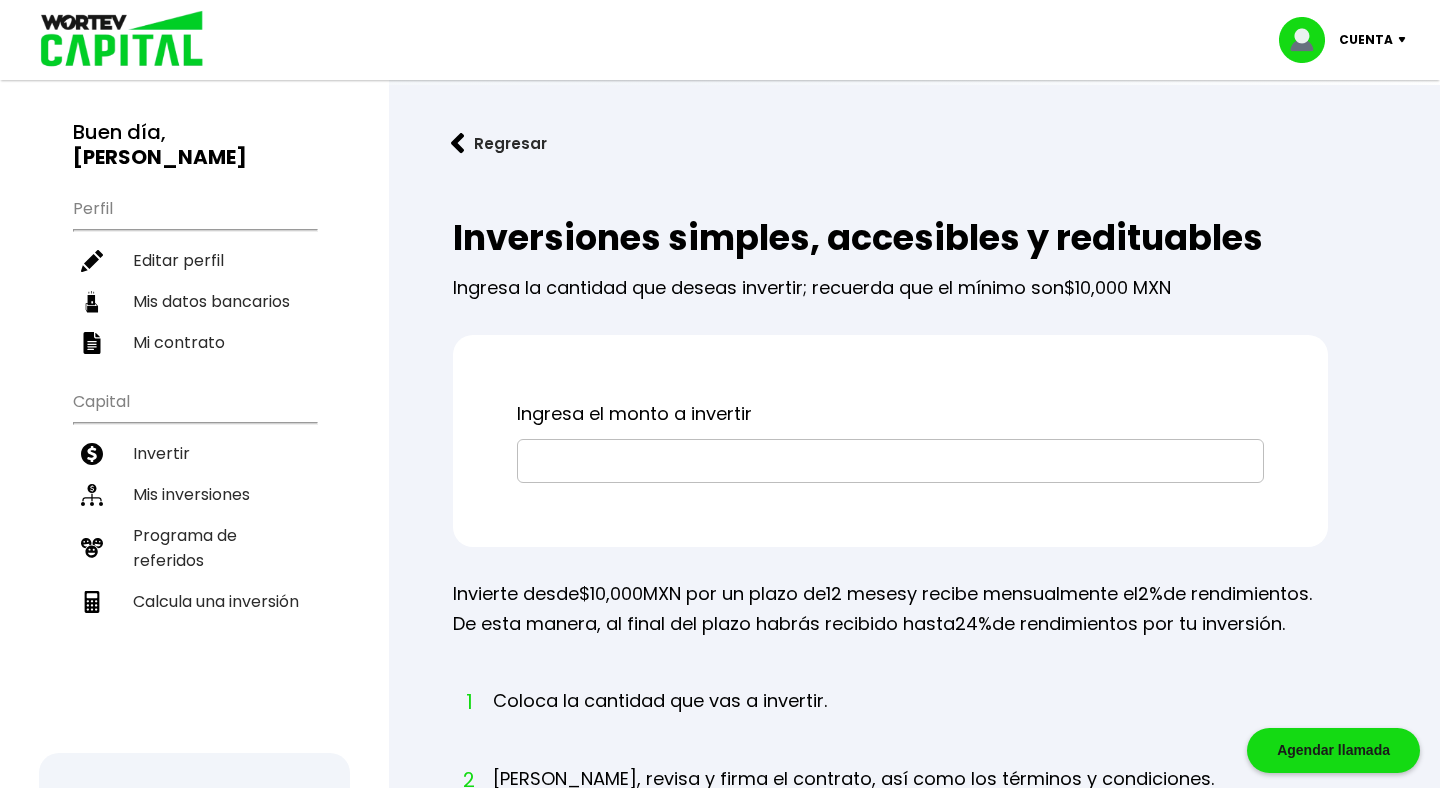 click at bounding box center (890, 461) 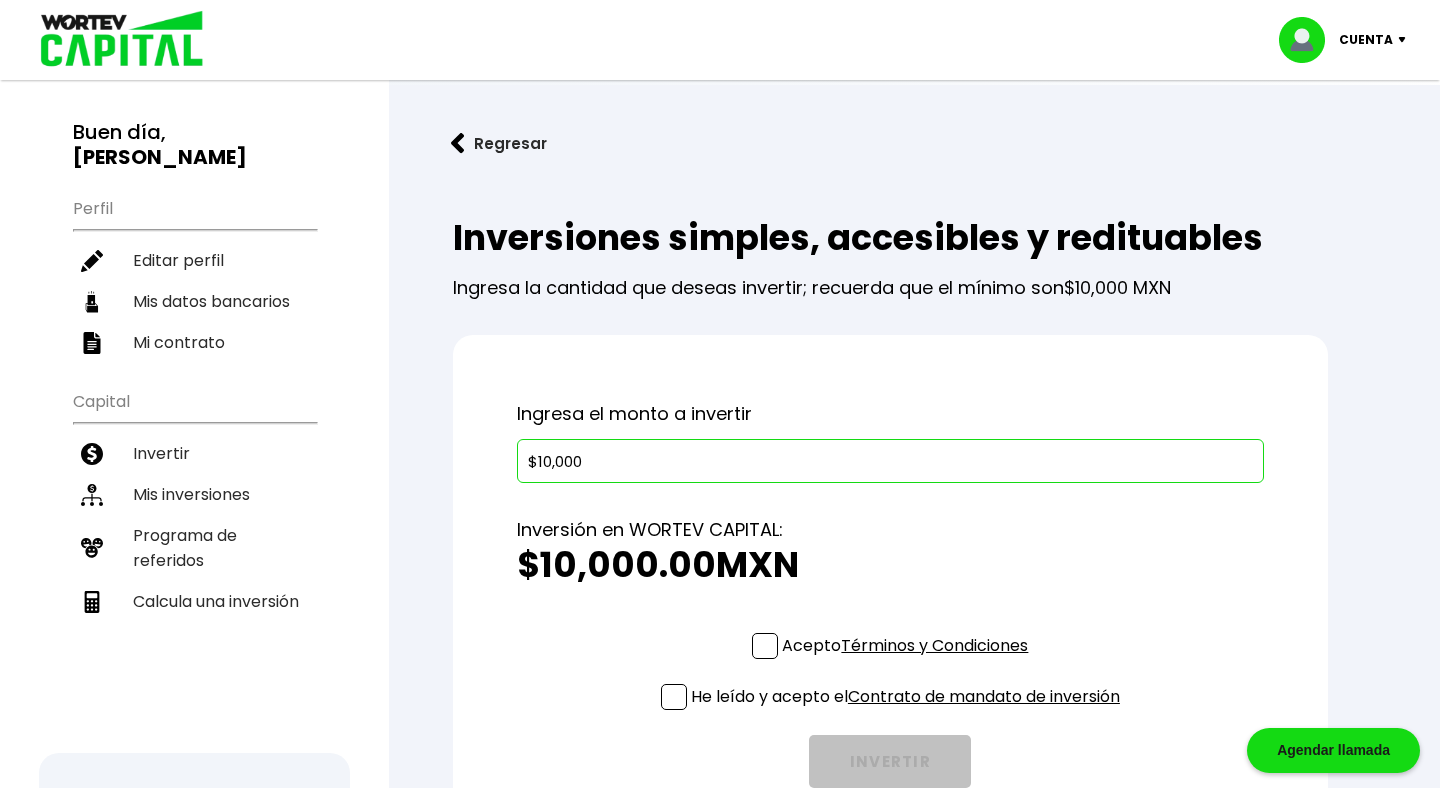 type on "$10,000" 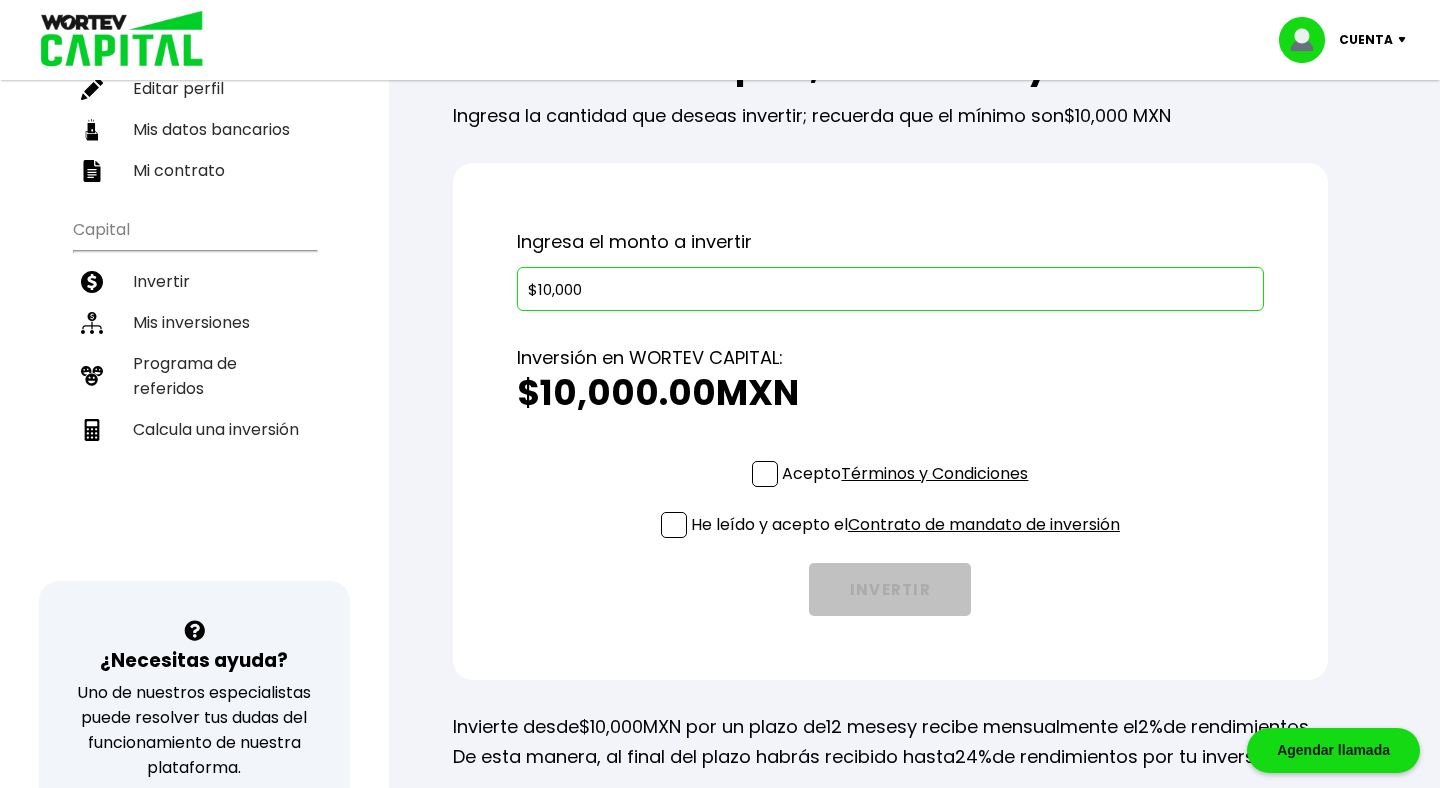 scroll, scrollTop: 0, scrollLeft: 0, axis: both 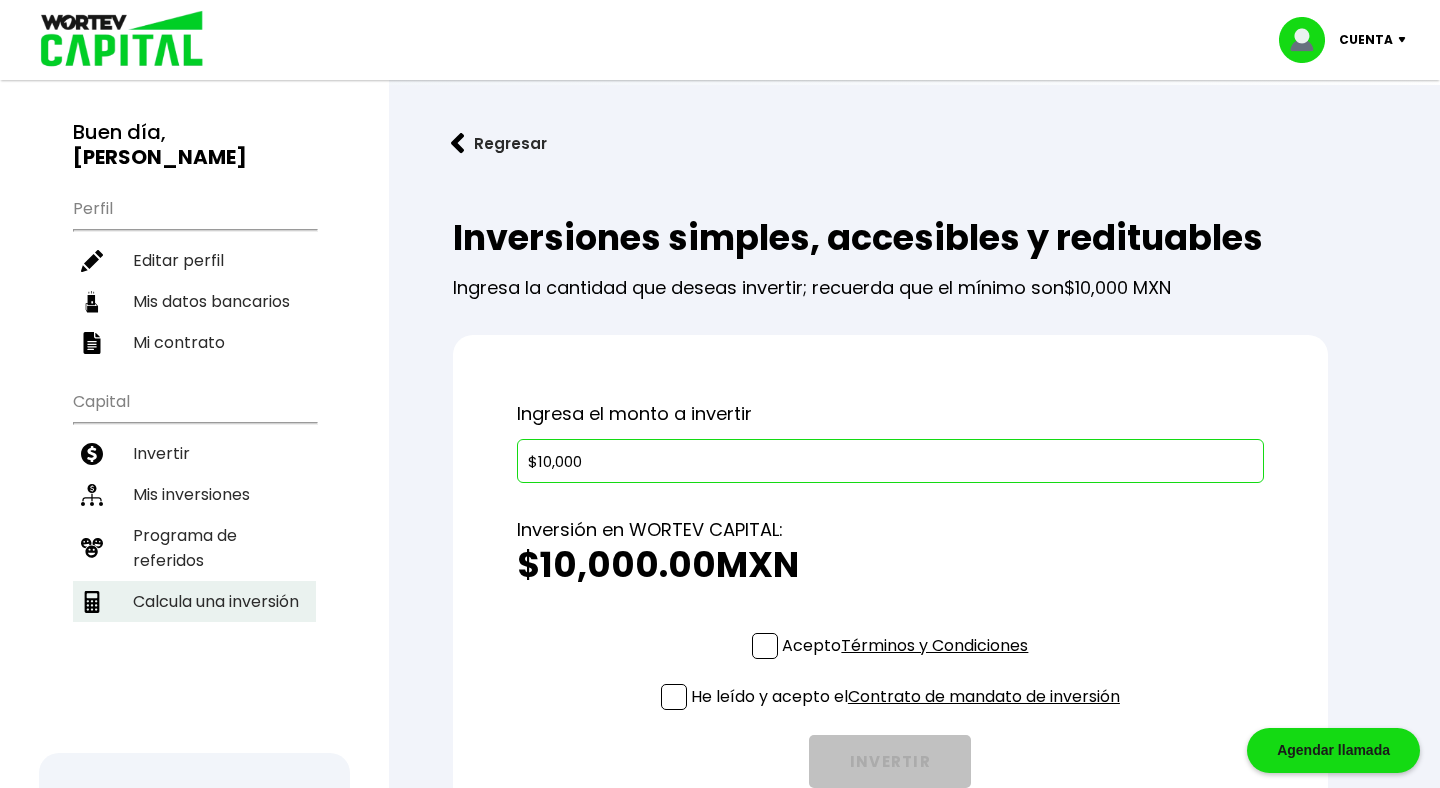 click on "Calcula una inversión" at bounding box center [194, 601] 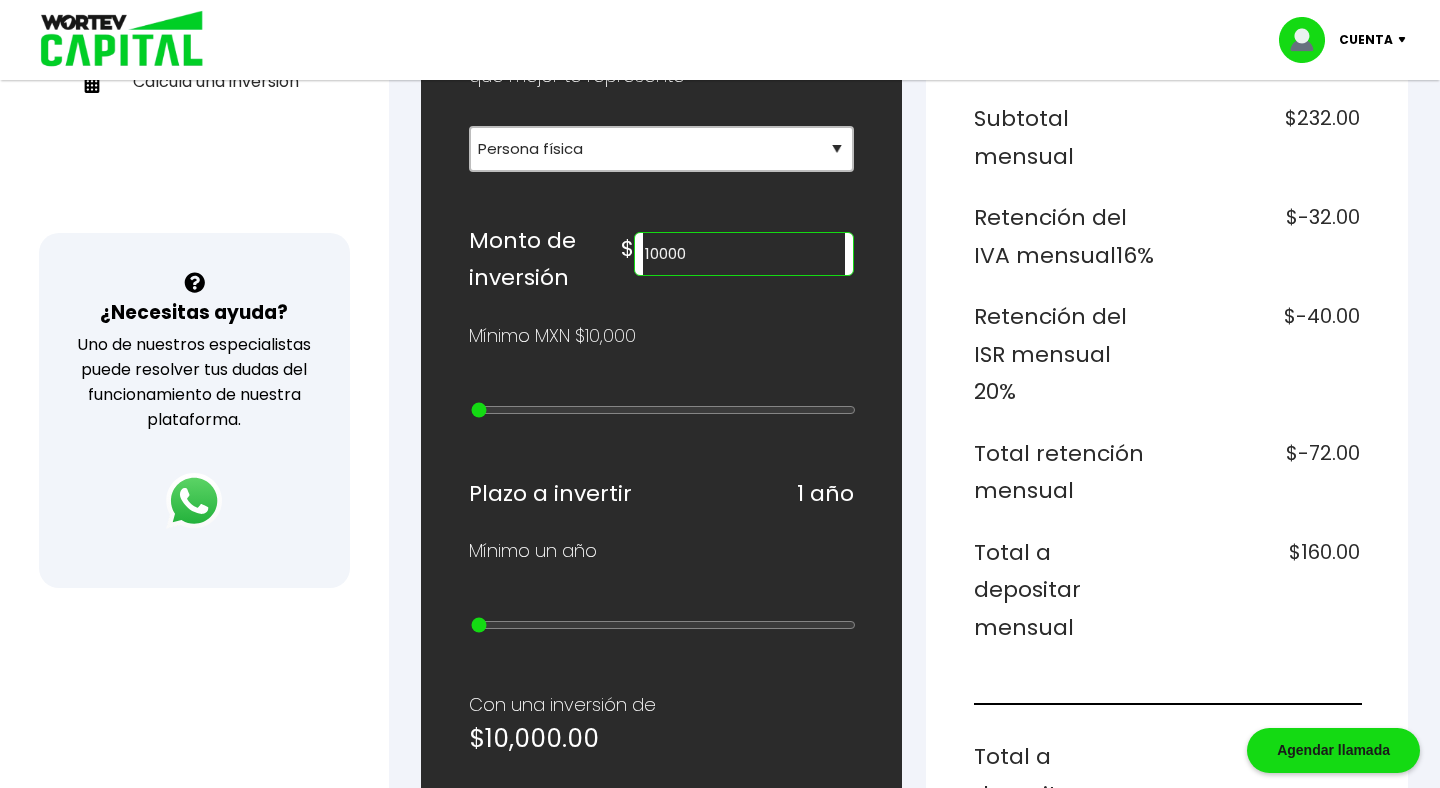 scroll, scrollTop: 510, scrollLeft: 0, axis: vertical 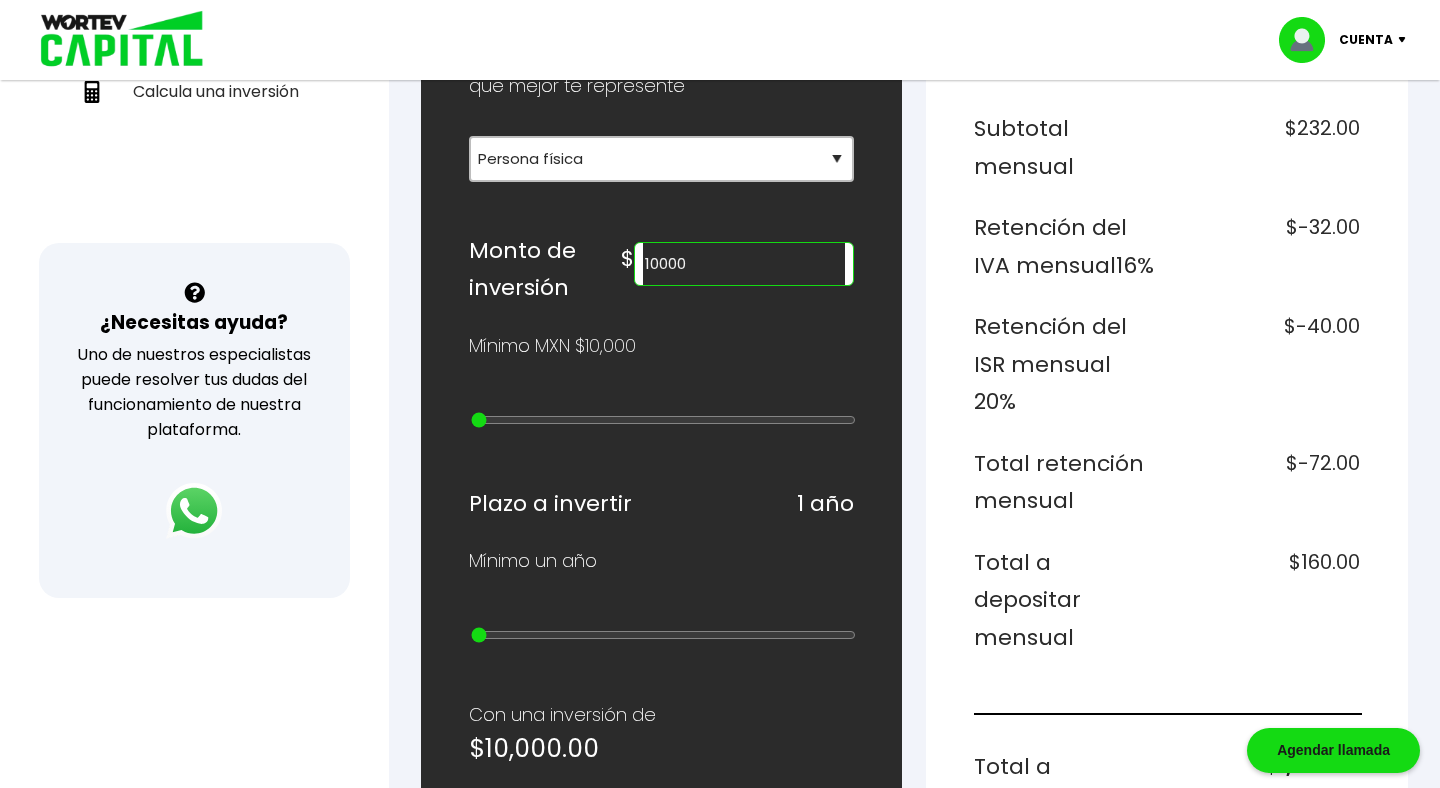 click on "10000" at bounding box center (744, 264) 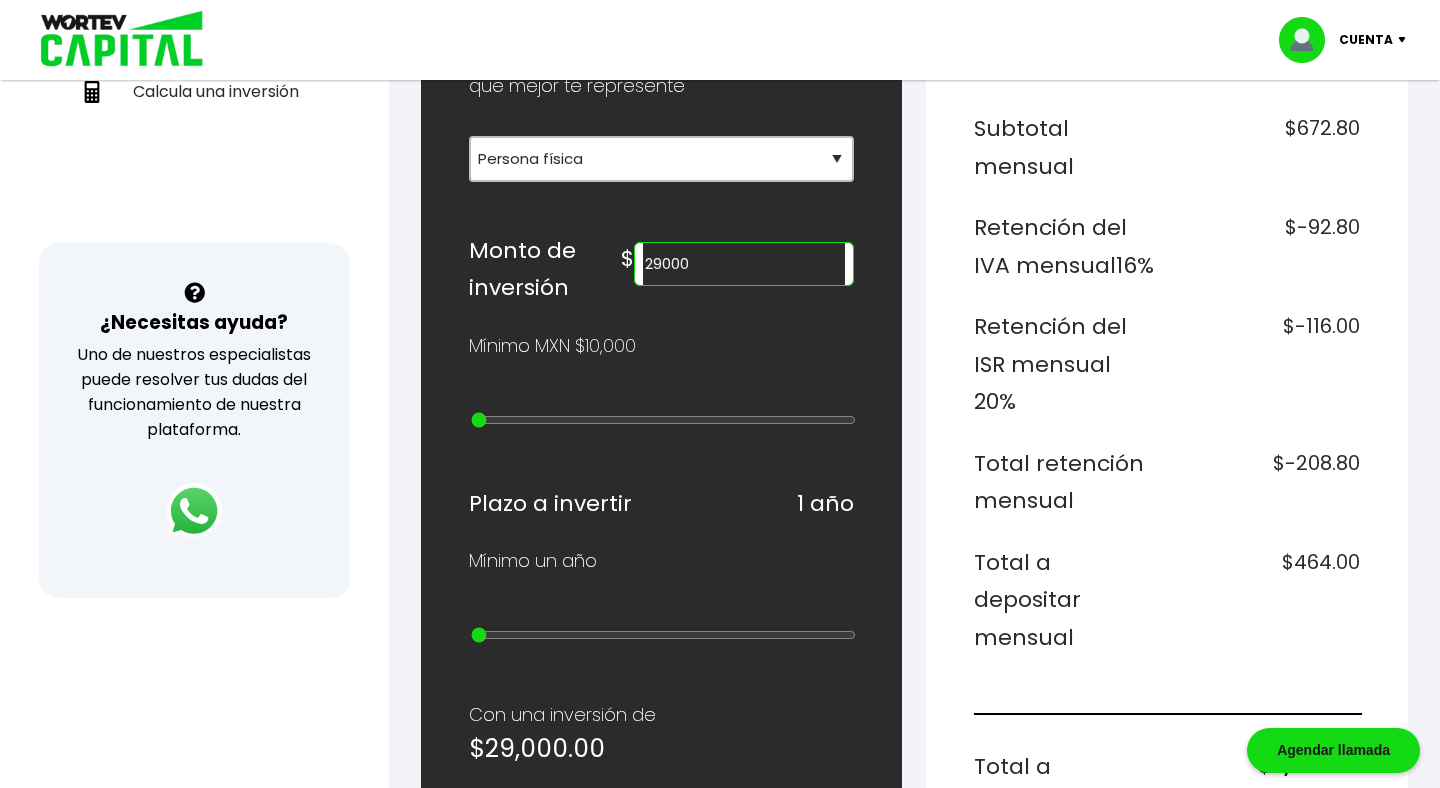 click on "¿Cuánto quieres invertir? WORTEV CAPITAL crece tu dinero apoyando empresas mexicanas Tipo de persona Recuerda Para obtener el calculo personalizado de tus rendimientos, elige el tipo de persona que mejor te represente Selecciona tu tipo de persona Persona Física que emite factura Persona física Persona moral  Monto de inversión $ 29000  Mínimo MXN $10,000  Plazo a invertir   1   año    Mínimo un año  Con una inversión de   $29,000.00  Obtendrás un rendimiento neto de   $5,568.00   Quiero invertir  ¿Cómo calculamos estos datos?  Nuestro modelo hace crecer el capital de nuestros inversionistas a través de un ecosistema especializado en emprendimiento, integrado por un fondo de capital emprendedor, una aceleradora inteligente de negocios y una plataforma educativa, que impulsa el nacimiento, desarrollo y expansión de empresas de alto impacto. WORTEV CAPITAL es simple, accesible y rentable. Si estás decidido a empezar, esta es una de las mejores opciones para invertir. Desglose de rendimientos 16%" at bounding box center (914, 654) 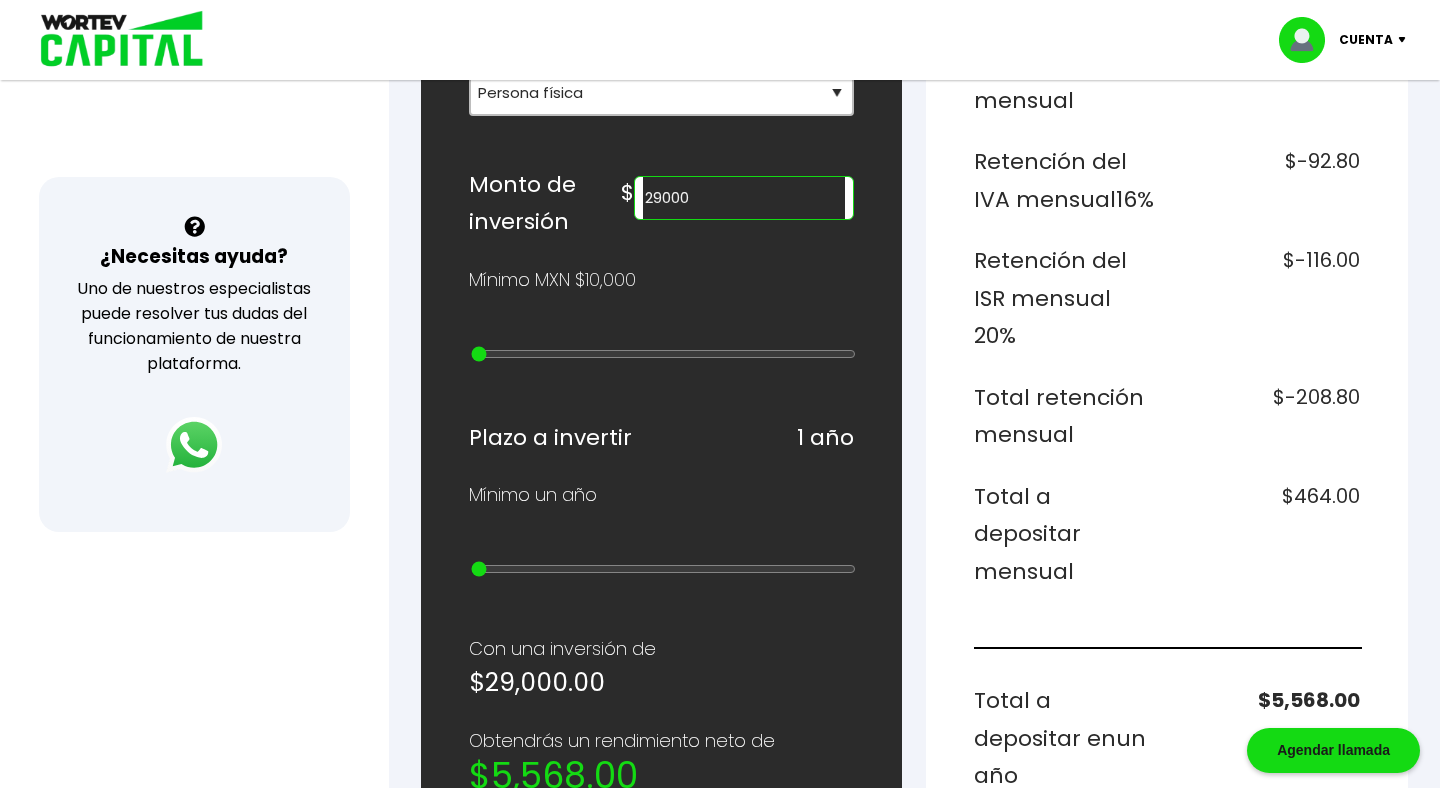 scroll, scrollTop: 569, scrollLeft: 0, axis: vertical 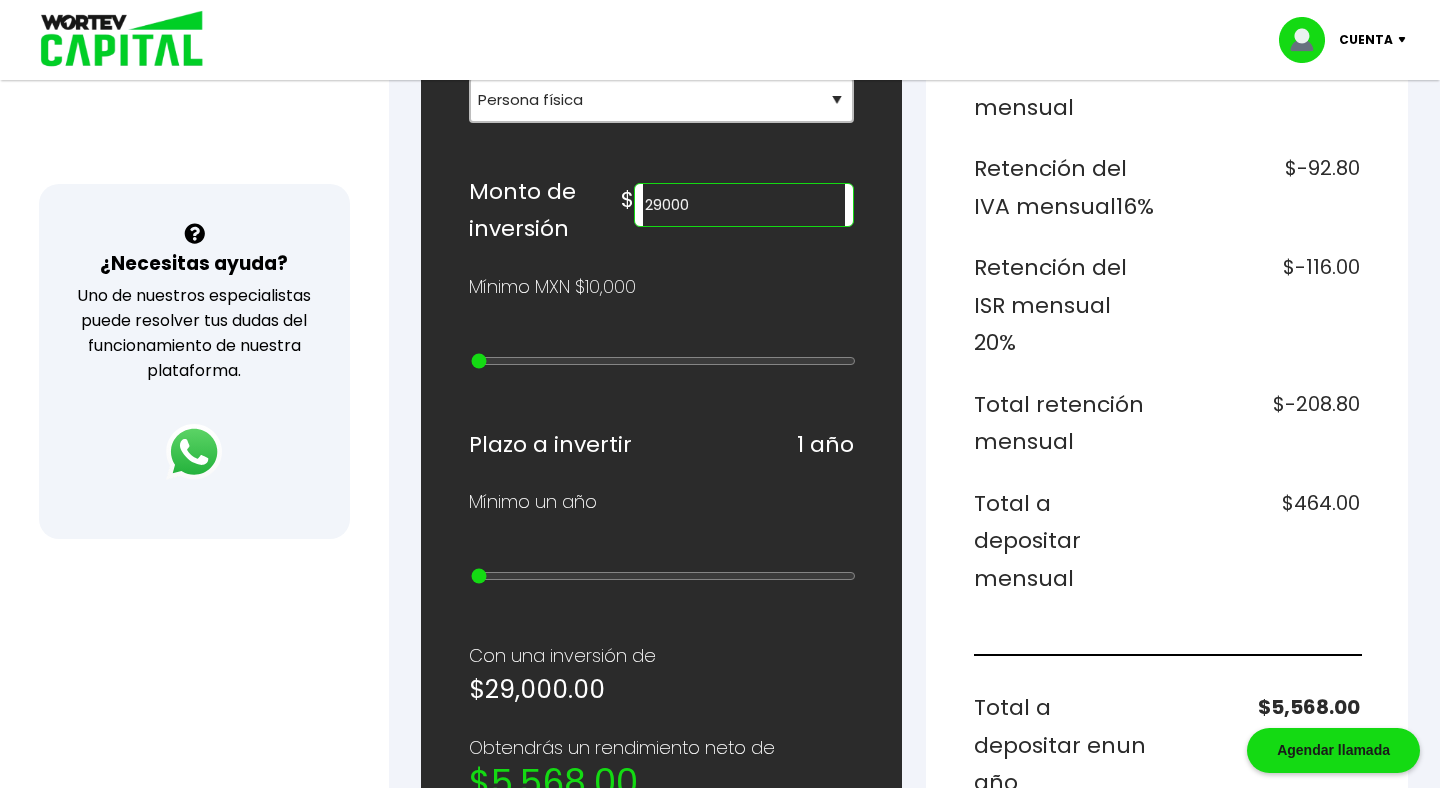 click on "29000" at bounding box center (744, 205) 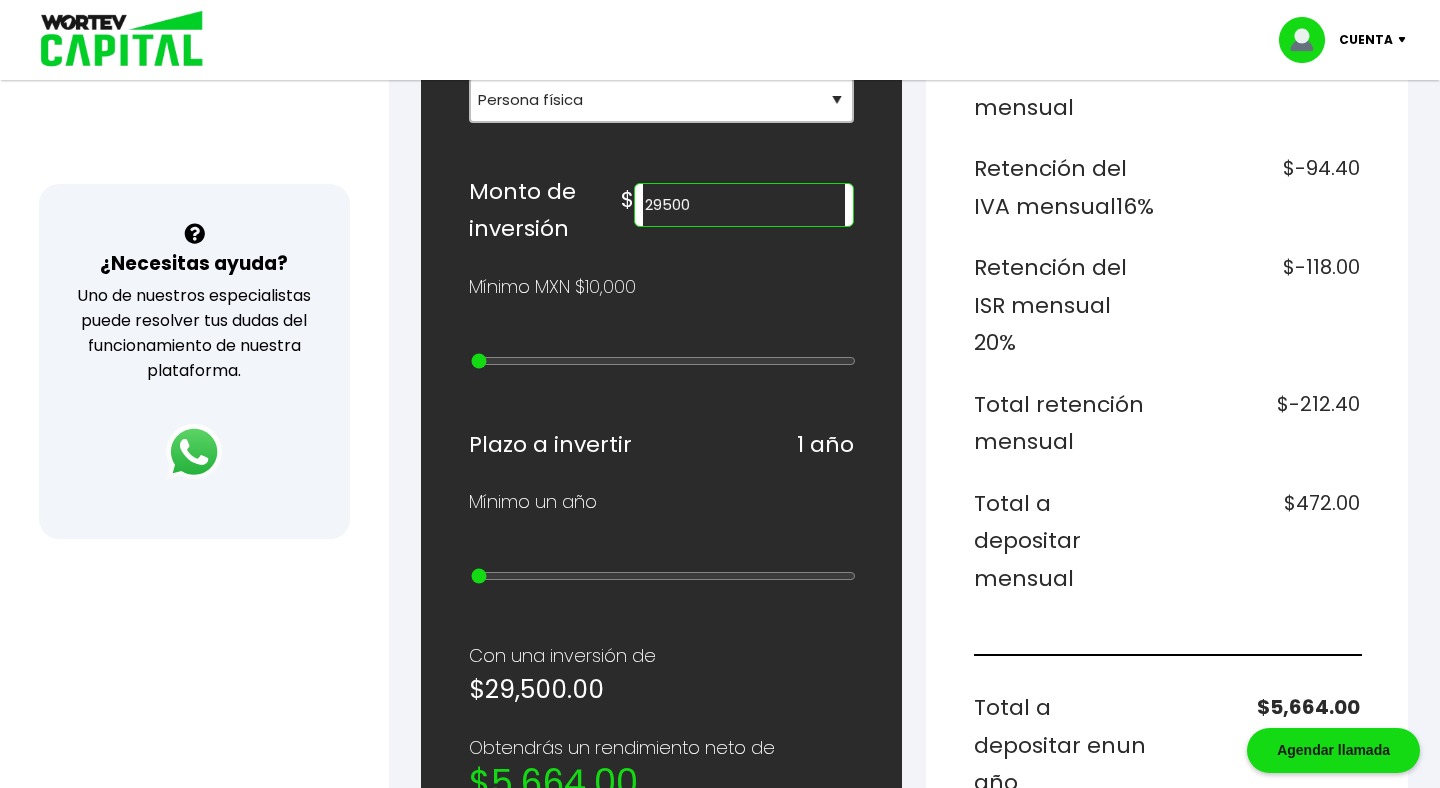 click on "¿Cuánto quieres invertir? WORTEV CAPITAL crece tu dinero apoyando empresas mexicanas Tipo de persona Recuerda Para obtener el calculo personalizado de tus rendimientos, elige el tipo de persona que mejor te represente Selecciona tu tipo de persona Persona Física que emite factura Persona física Persona moral  Monto de inversión $ 29500  Mínimo MXN $10,000  Plazo a invertir   1   año    Mínimo un año  Con una inversión de   $29,500.00  Obtendrás un rendimiento neto de   $5,664.00   Quiero invertir  ¿Cómo calculamos estos datos?  Nuestro modelo hace crecer el capital de nuestros inversionistas a través de un ecosistema especializado en emprendimiento, integrado por un fondo de capital emprendedor, una aceleradora inteligente de negocios y una plataforma educativa, que impulsa el nacimiento, desarrollo y expansión de empresas de alto impacto. WORTEV CAPITAL es simple, accesible y rentable. Si estás decidido a empezar, esta es una de las mejores opciones para invertir. Desglose de rendimientos 16%" at bounding box center (914, 595) 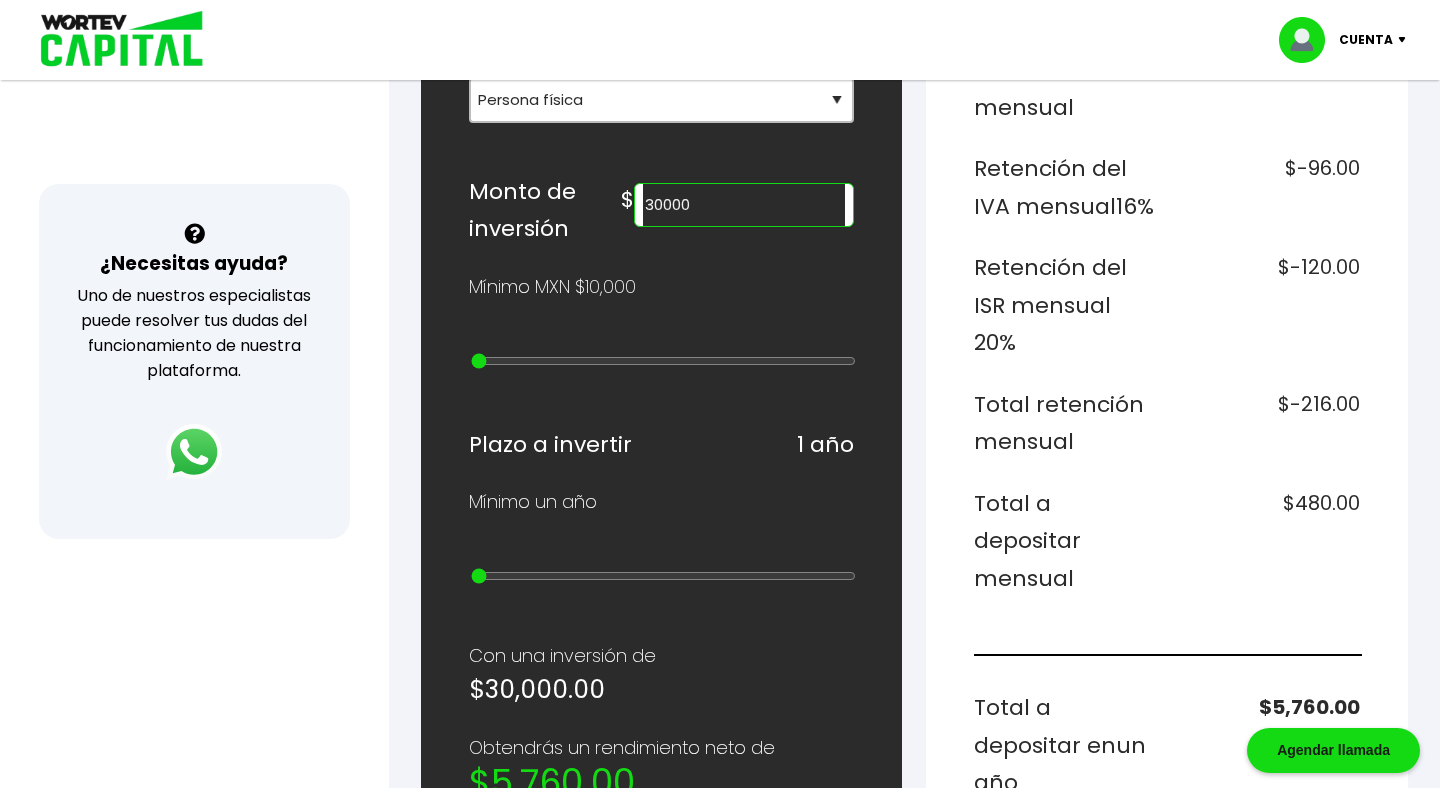 click on "Desglose de rendimientos  Monto a invertir $30,000.00  Rendimiento mensual $600.00  IVA del 16% (del 2%) $96.00  Subtotal mensual $696.00  Retención del IVA mensual  16% $-96.00  Retención del ISR mensual 20% $-120.00  Total retención mensual $-216.00  Total a depositar mensual $480.00  Total a depositar en  un   año   $5,760.00 Rendimiento neto $5,760.00 Inversión $30,000.00" at bounding box center (1167, 595) 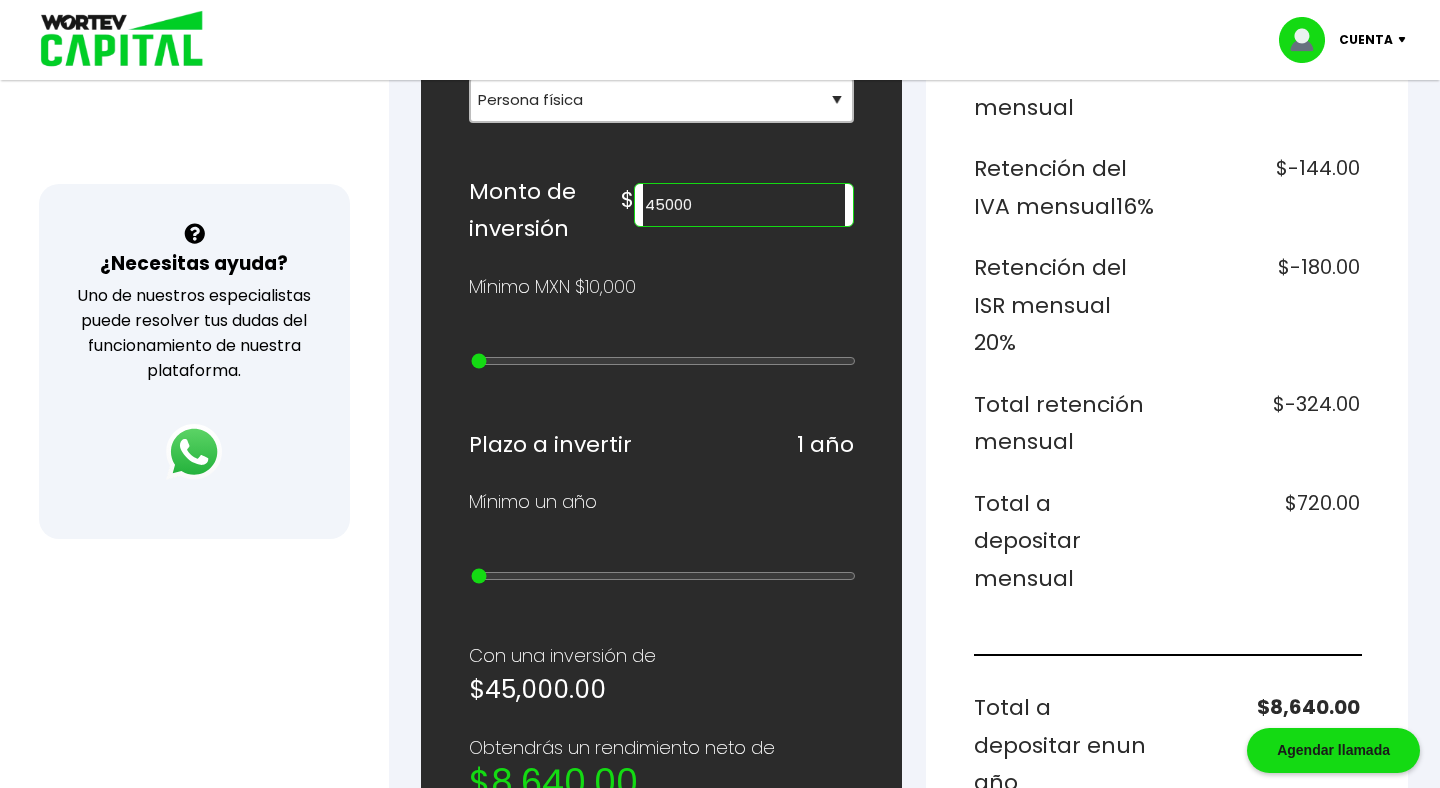 click on "¿Cuánto quieres invertir? WORTEV CAPITAL crece tu dinero apoyando empresas mexicanas Tipo de persona Recuerda Para obtener el calculo personalizado de tus rendimientos, elige el tipo de persona que mejor te represente Selecciona tu tipo de persona Persona Física que emite factura Persona física Persona moral  Monto de inversión $ 45000  Mínimo MXN $10,000  Plazo a invertir   1   año    Mínimo un año  Con una inversión de   $45,000.00  Obtendrás un rendimiento neto de   $8,640.00   Quiero invertir  ¿Cómo calculamos estos datos?  Nuestro modelo hace crecer el capital de nuestros inversionistas a través de un ecosistema especializado en emprendimiento, integrado por un fondo de capital emprendedor, una aceleradora inteligente de negocios y una plataforma educativa, que impulsa el nacimiento, desarrollo y expansión de empresas de alto impacto. WORTEV CAPITAL es simple, accesible y rentable. Si estás decidido a empezar, esta es una de las mejores opciones para invertir." at bounding box center [662, 595] 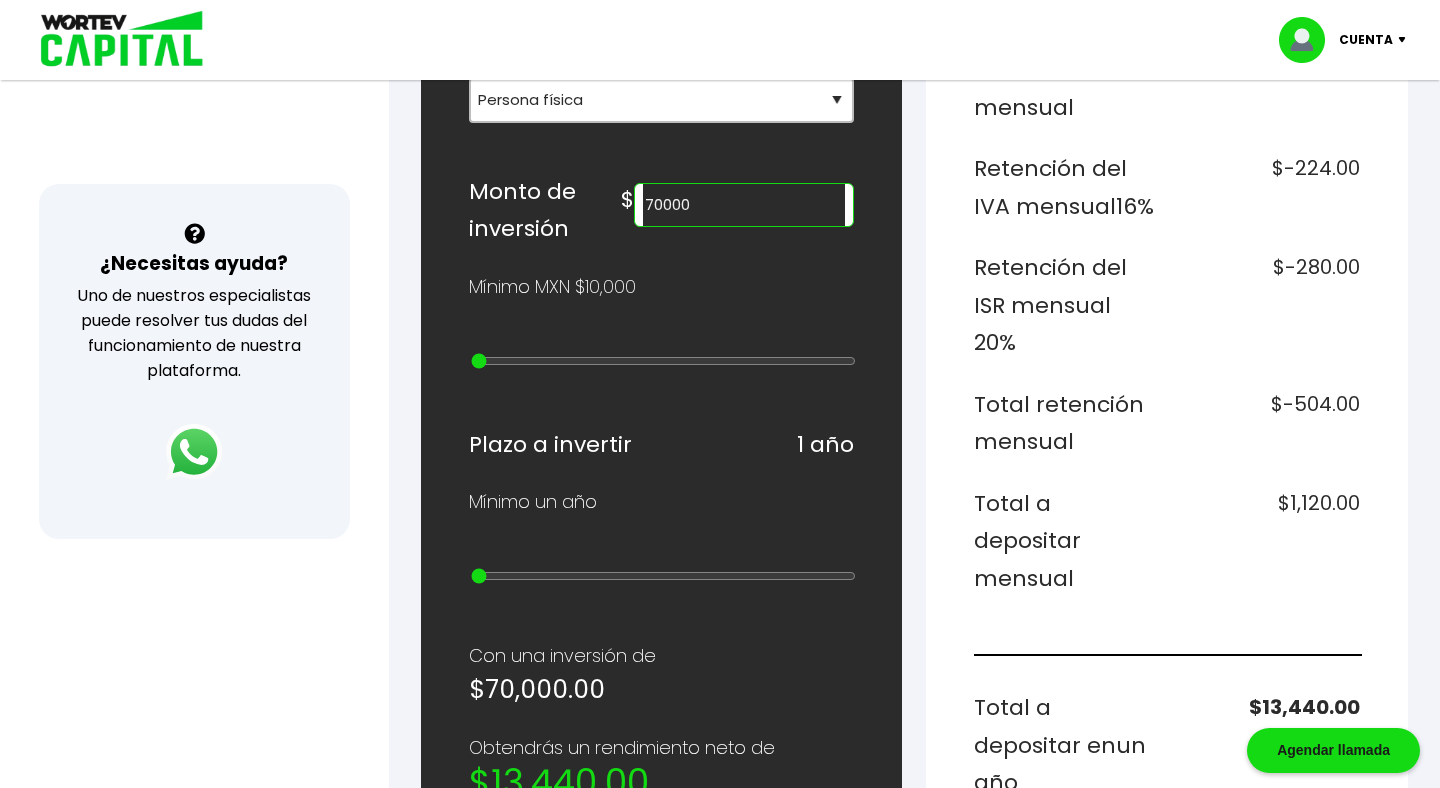 type on "70000" 